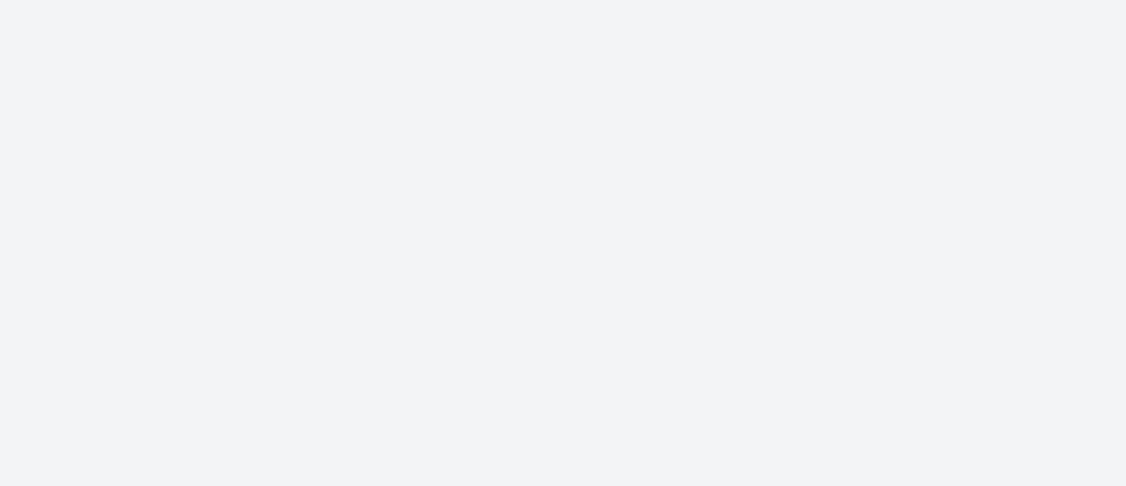 scroll, scrollTop: 0, scrollLeft: 0, axis: both 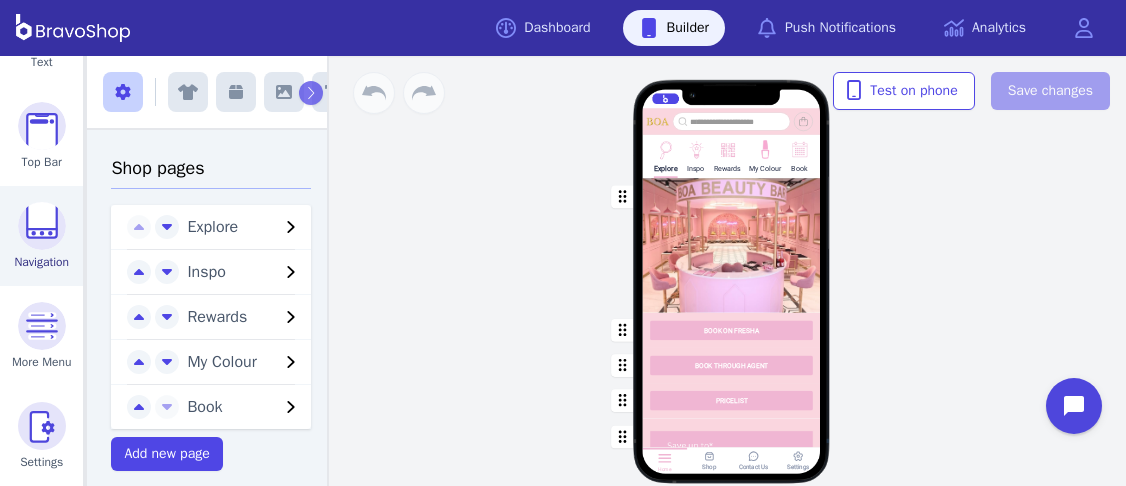 click on "Navigation" at bounding box center (41, 262) 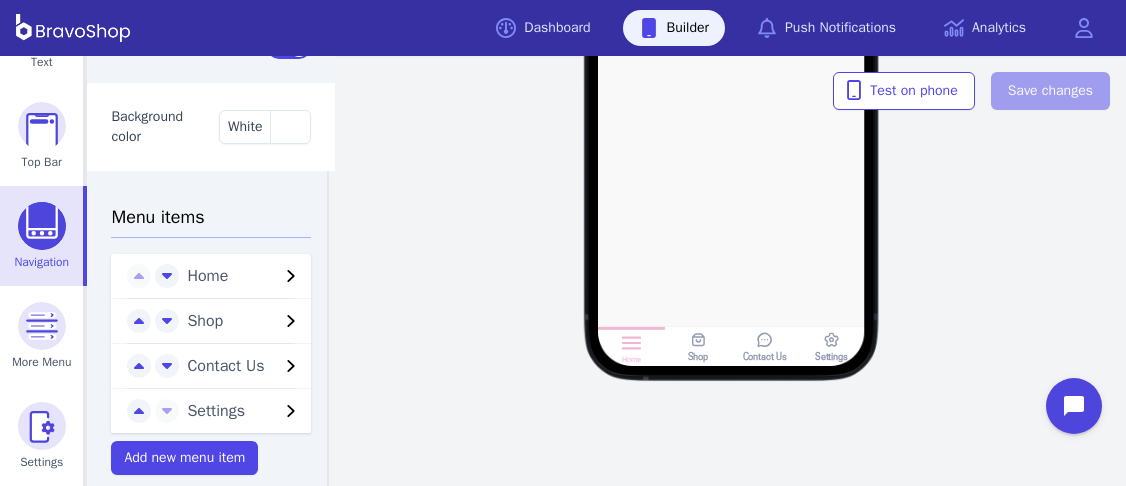 scroll, scrollTop: 312, scrollLeft: 0, axis: vertical 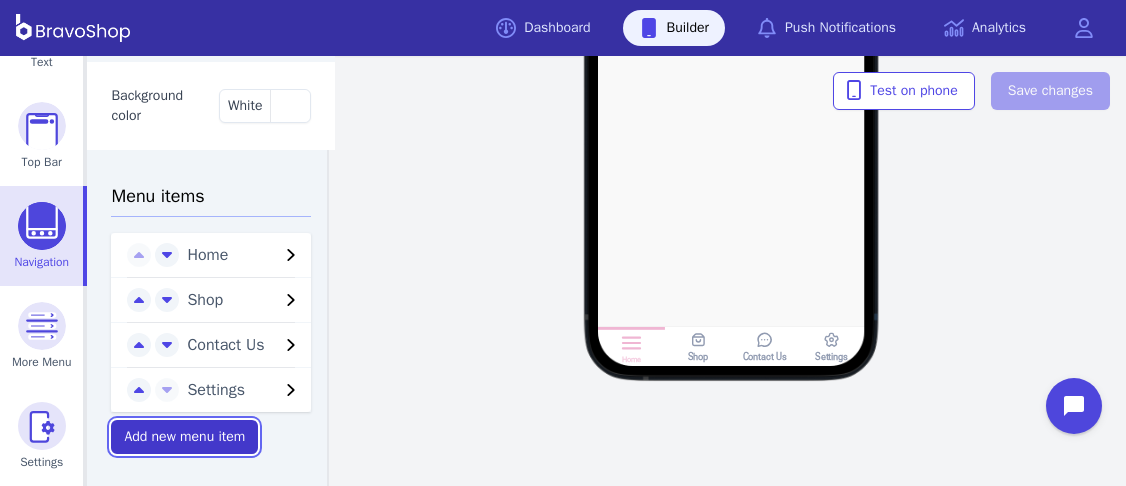 click on "Add new menu item" at bounding box center (184, 437) 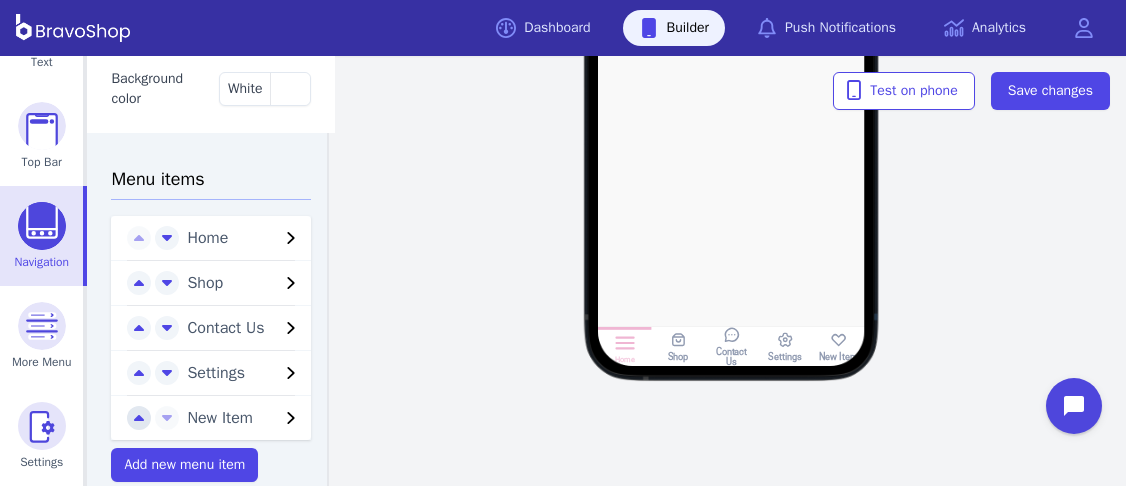 click at bounding box center [139, 238] 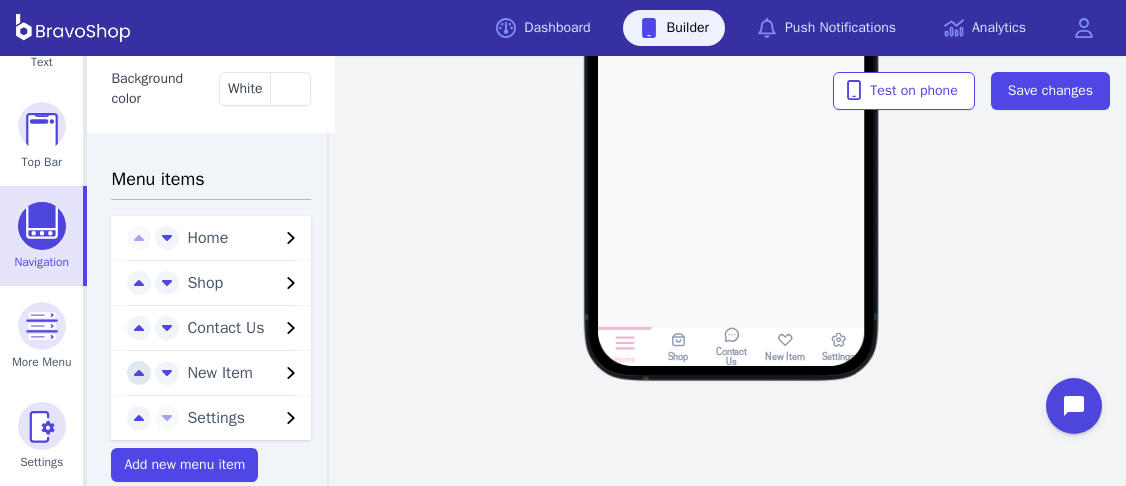 click at bounding box center [139, 238] 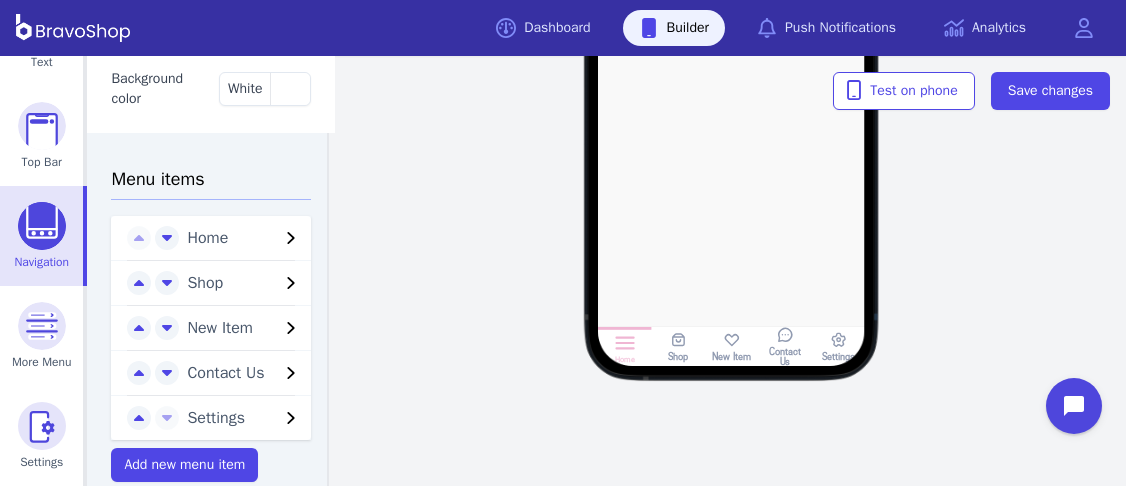 click at bounding box center [291, 238] 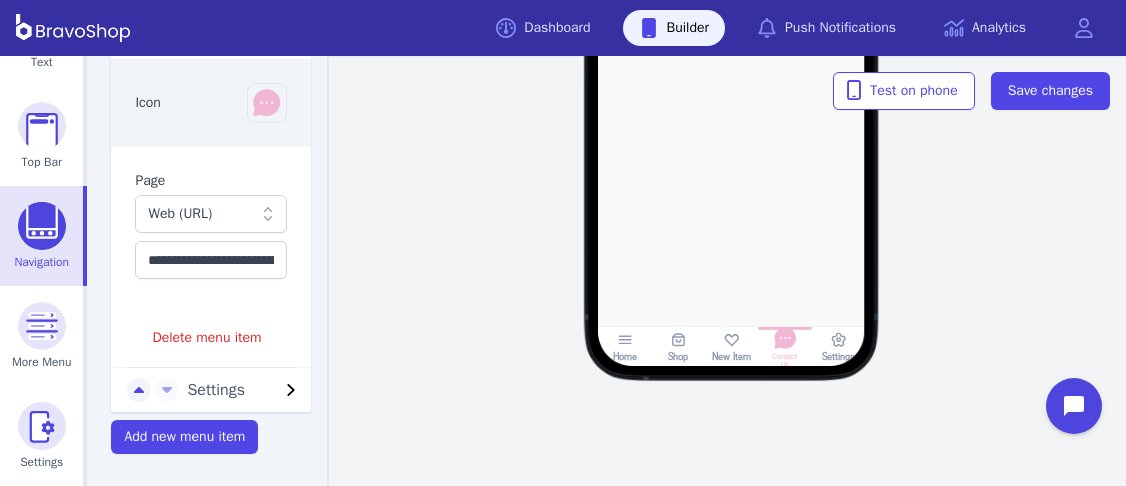 scroll, scrollTop: 741, scrollLeft: 0, axis: vertical 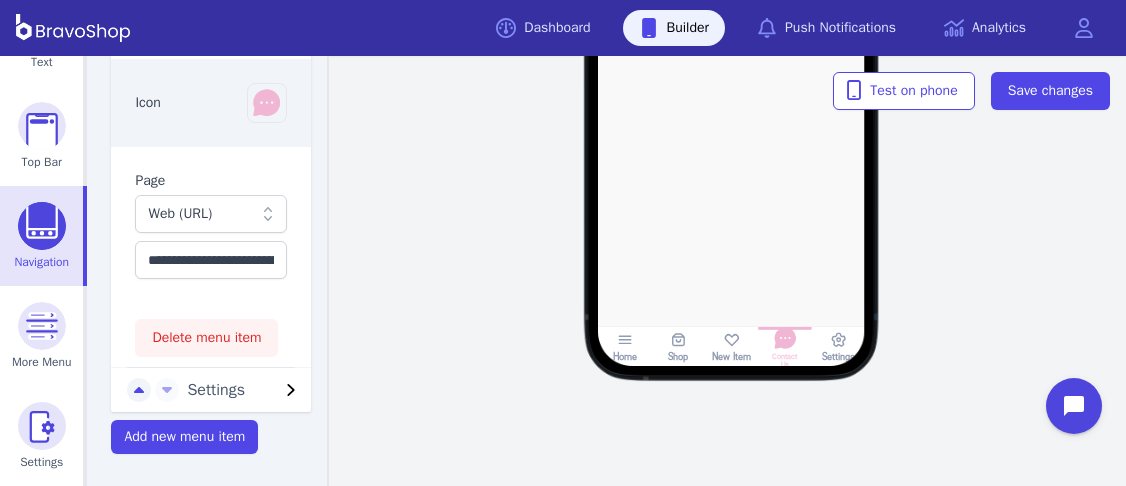 click on "Delete menu item" at bounding box center (206, 338) 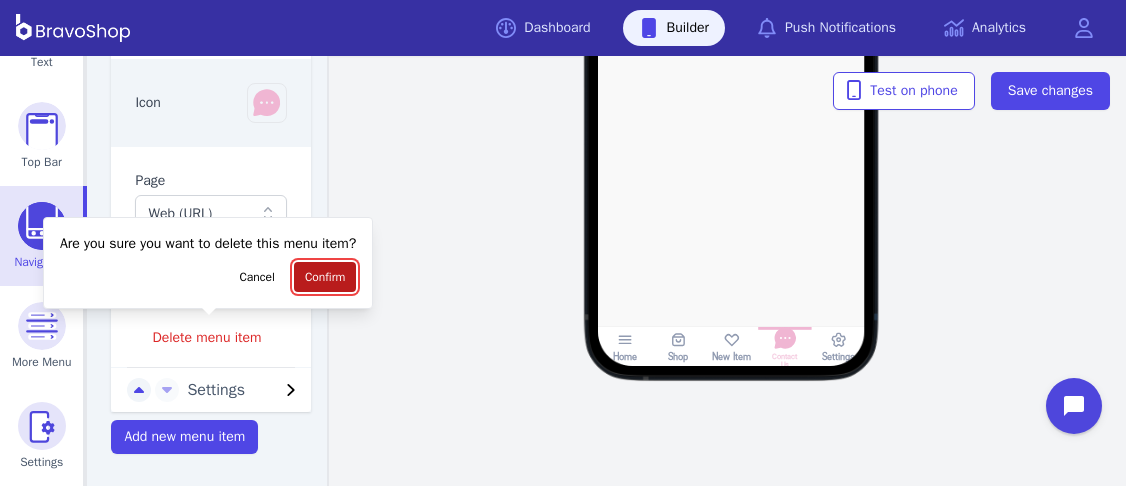 click on "Confirm" at bounding box center (325, 277) 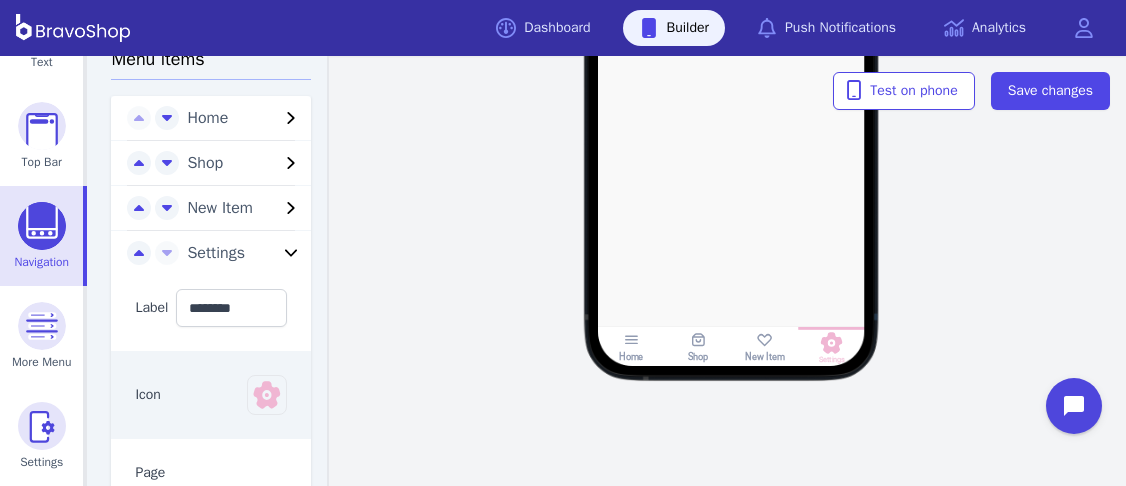 scroll, scrollTop: 437, scrollLeft: 0, axis: vertical 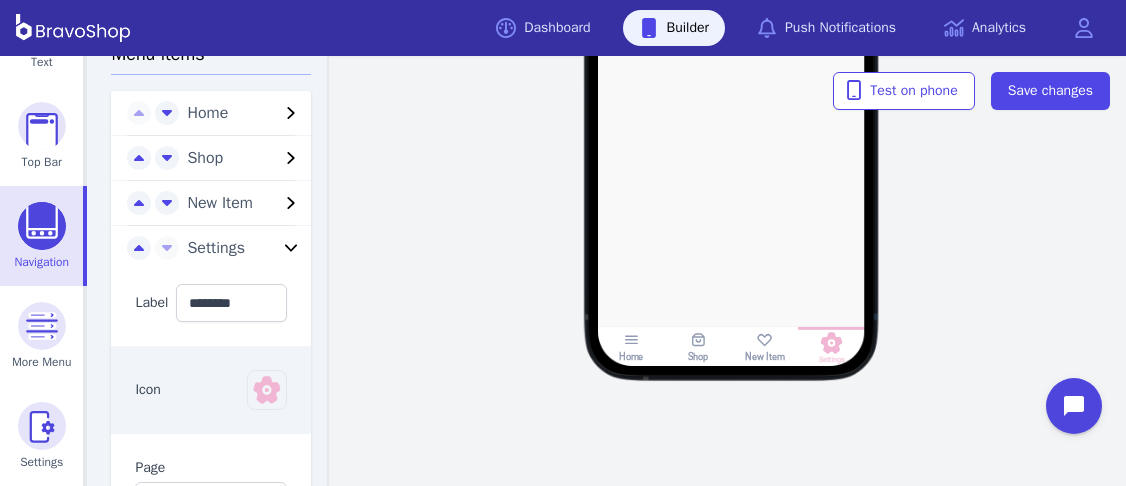 click at bounding box center (291, 113) 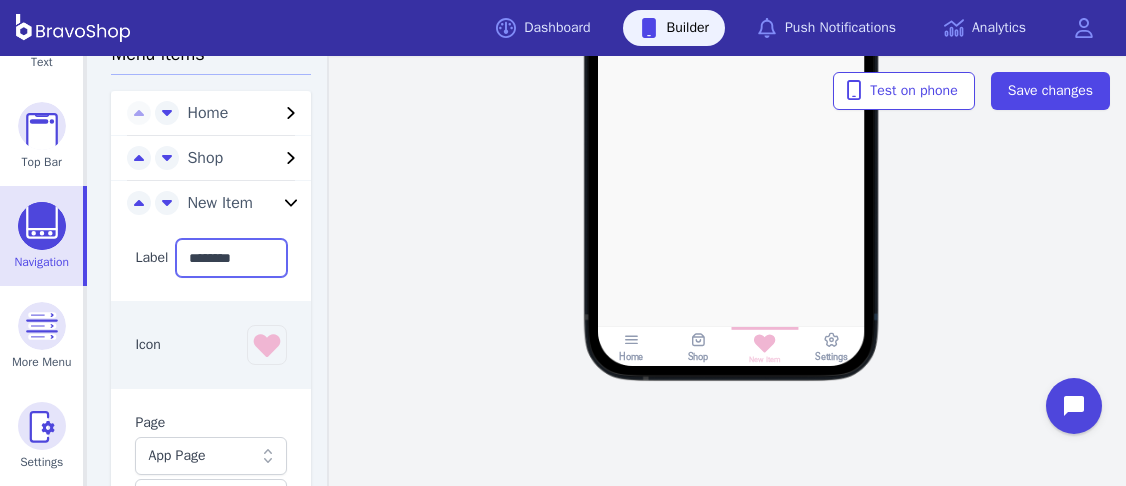 drag, startPoint x: 265, startPoint y: 270, endPoint x: 179, endPoint y: 269, distance: 86.00581 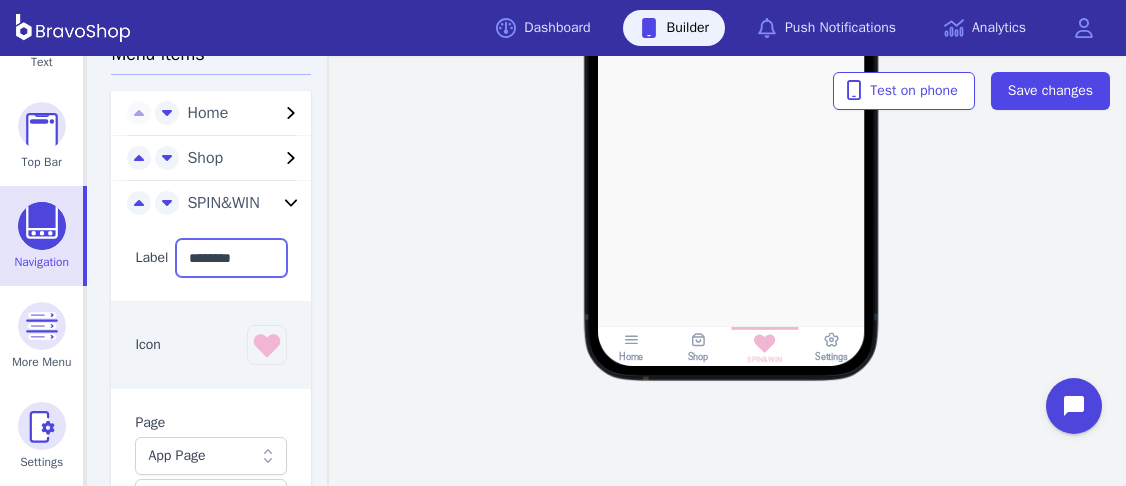 type on "********" 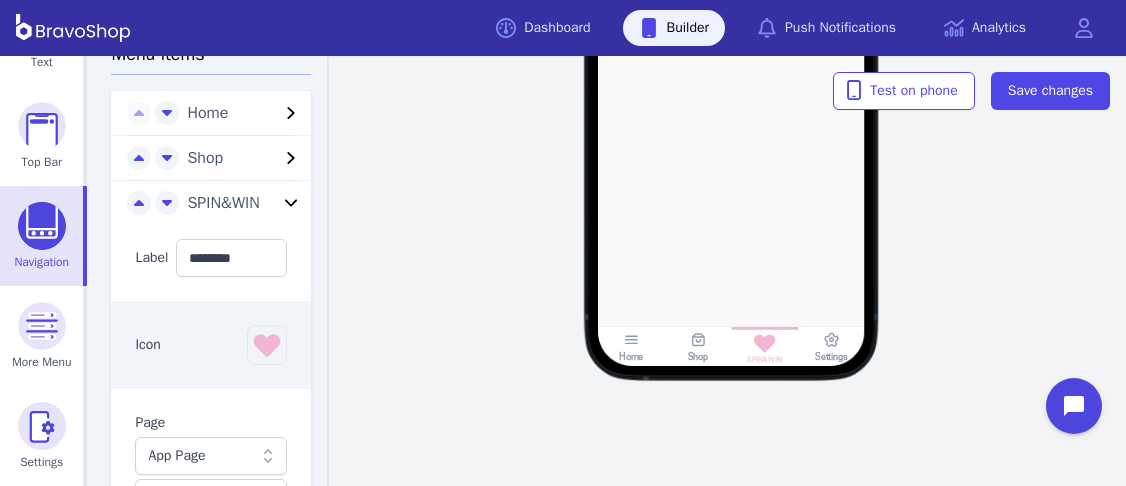 click on "Icon" at bounding box center [151, 258] 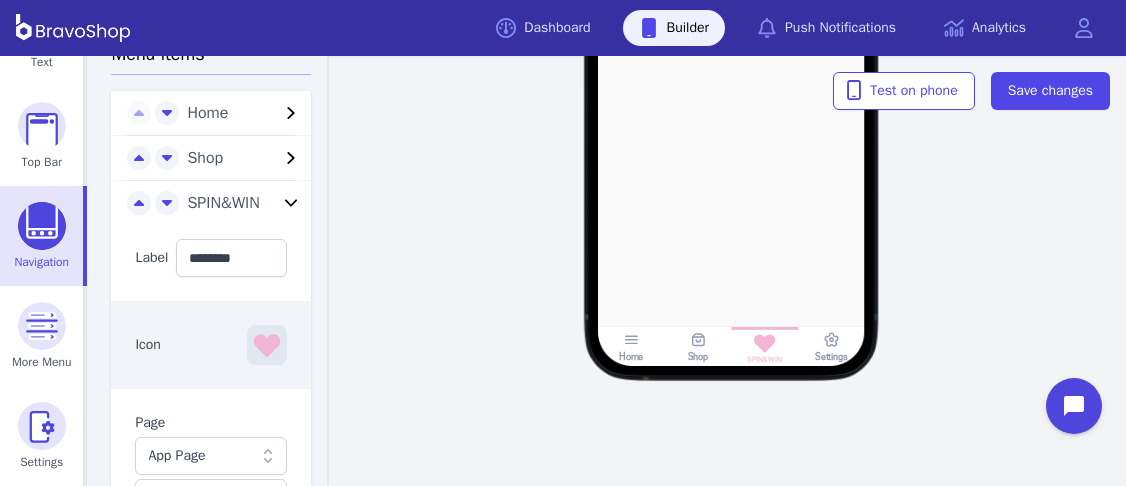 click at bounding box center [267, 345] 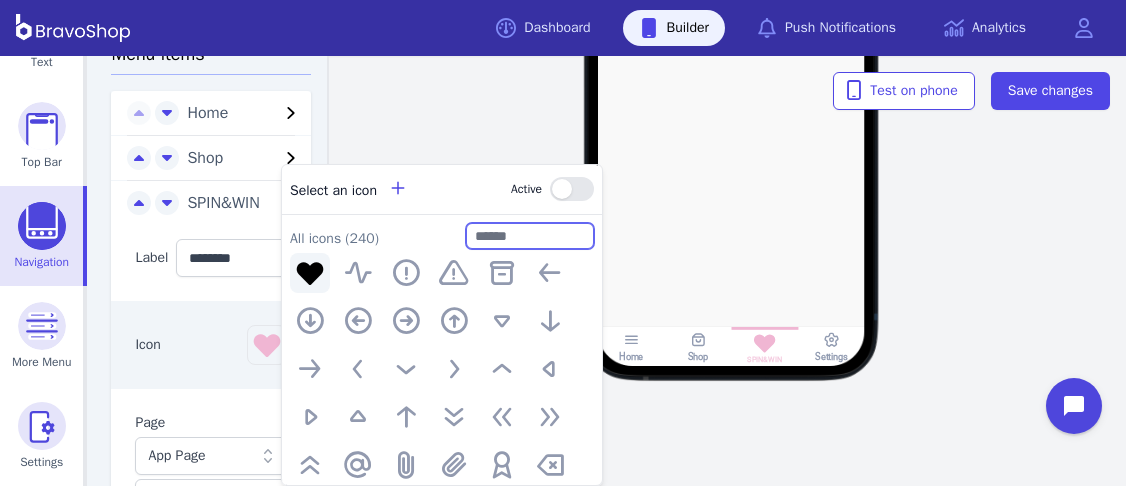 click at bounding box center (530, 236) 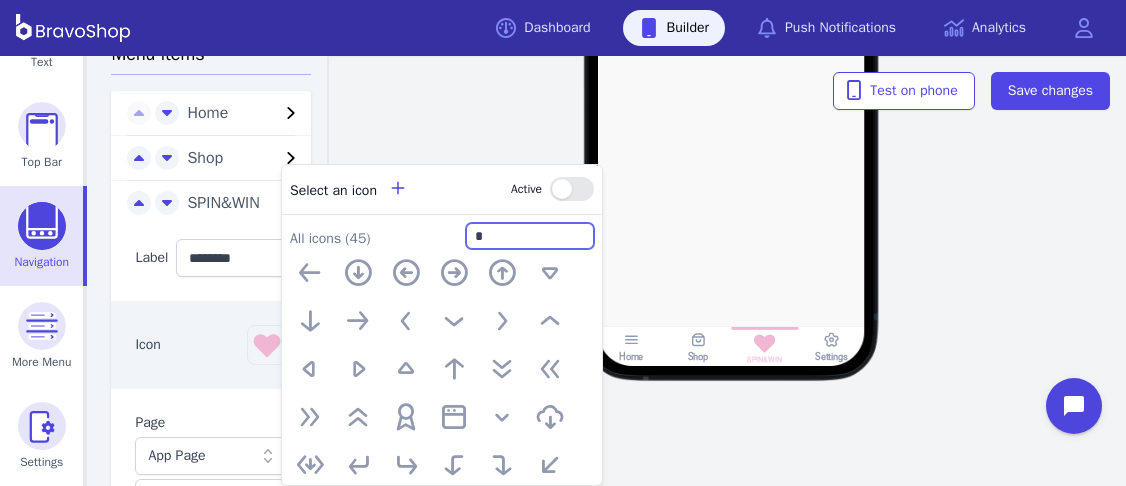 type 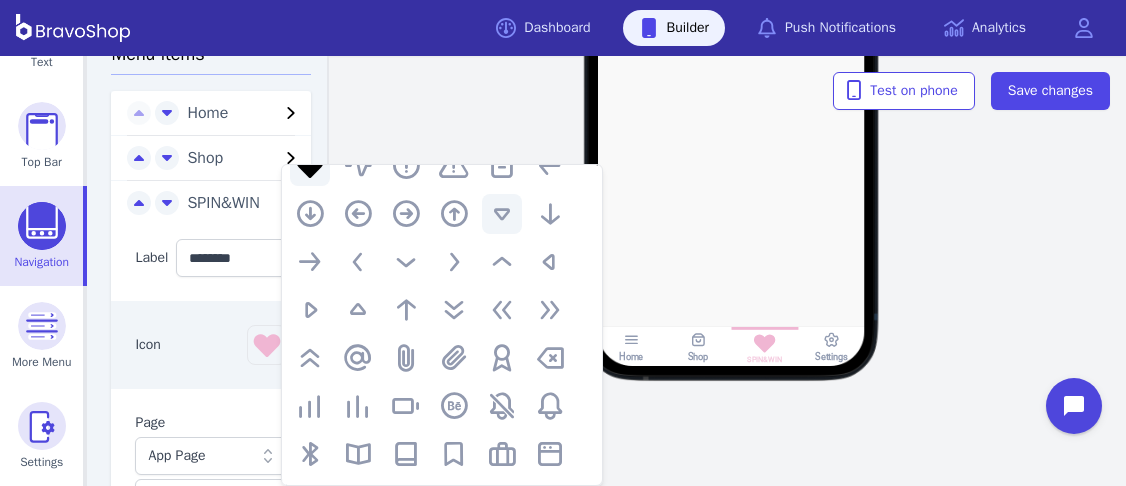 scroll, scrollTop: 108, scrollLeft: 0, axis: vertical 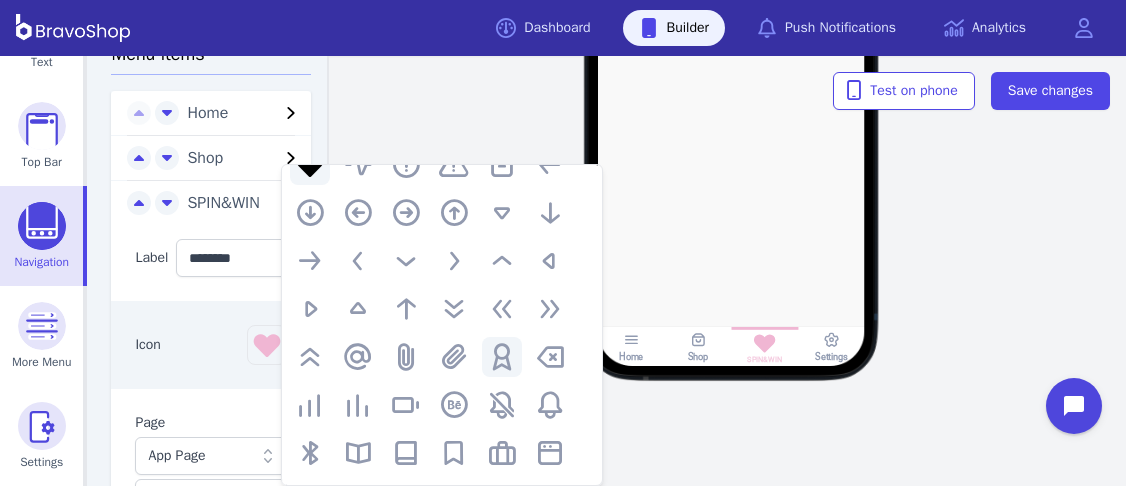 click at bounding box center [502, 357] 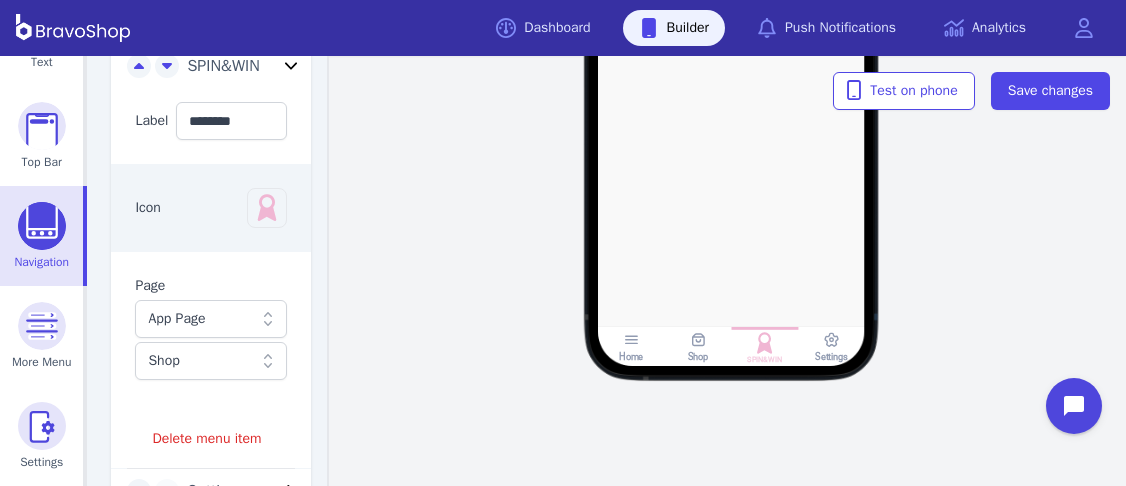 scroll, scrollTop: 576, scrollLeft: 0, axis: vertical 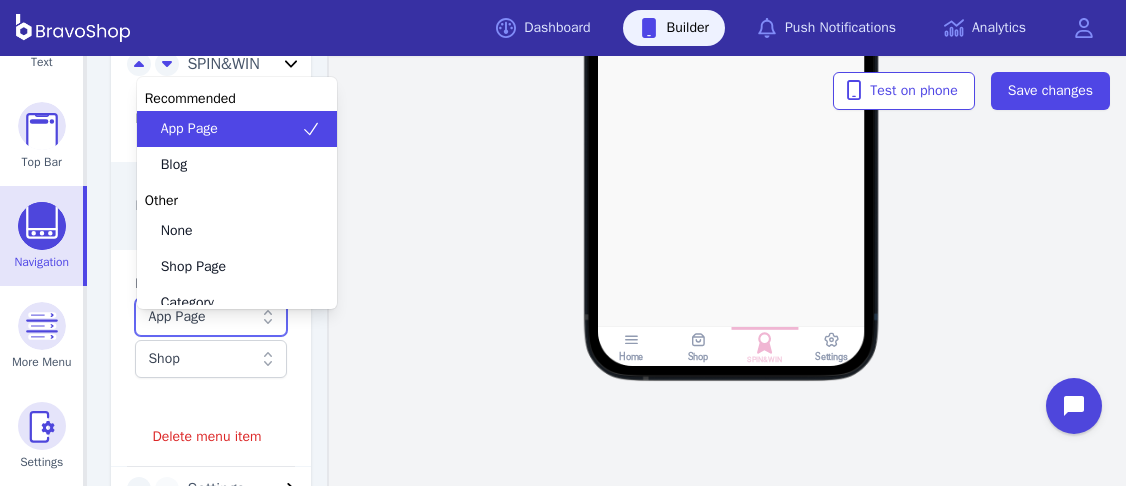 click on "App Page" at bounding box center [211, 317] 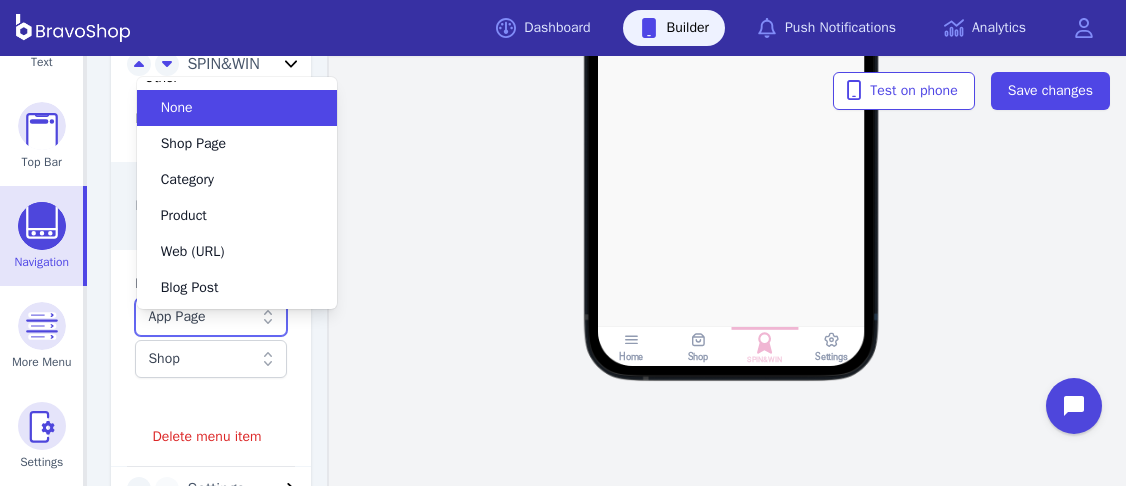 scroll, scrollTop: 124, scrollLeft: 0, axis: vertical 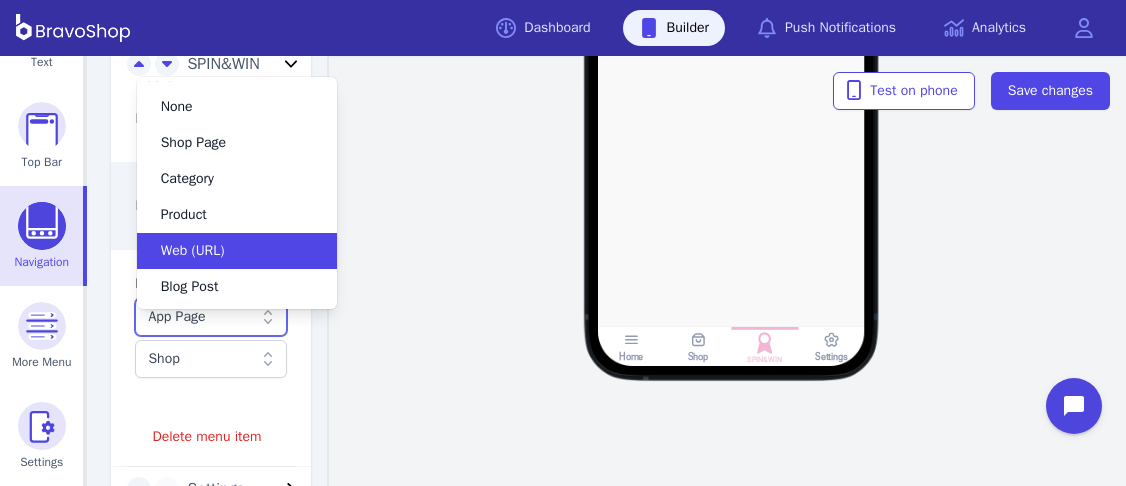 click on "Web (URL)" at bounding box center (193, 251) 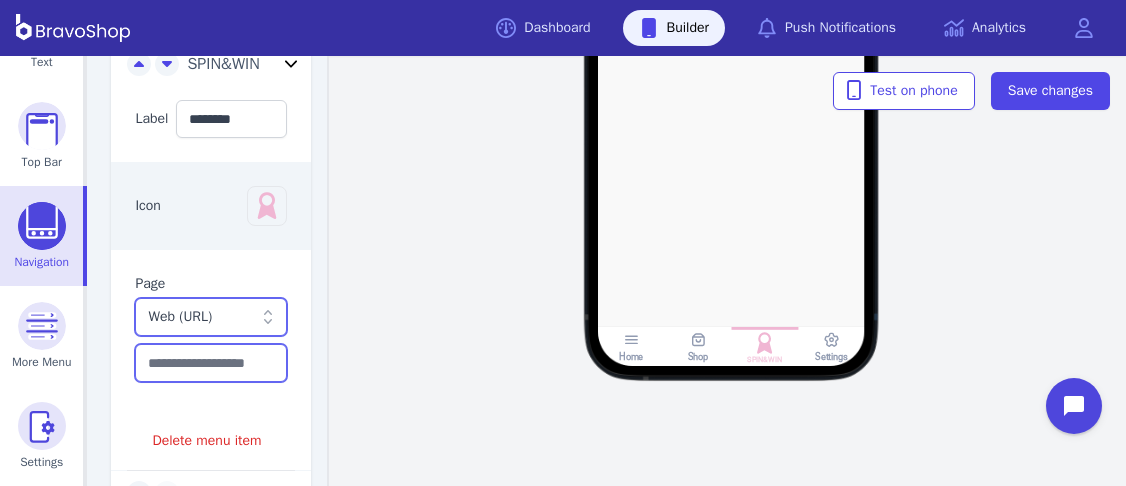 click at bounding box center (211, 363) 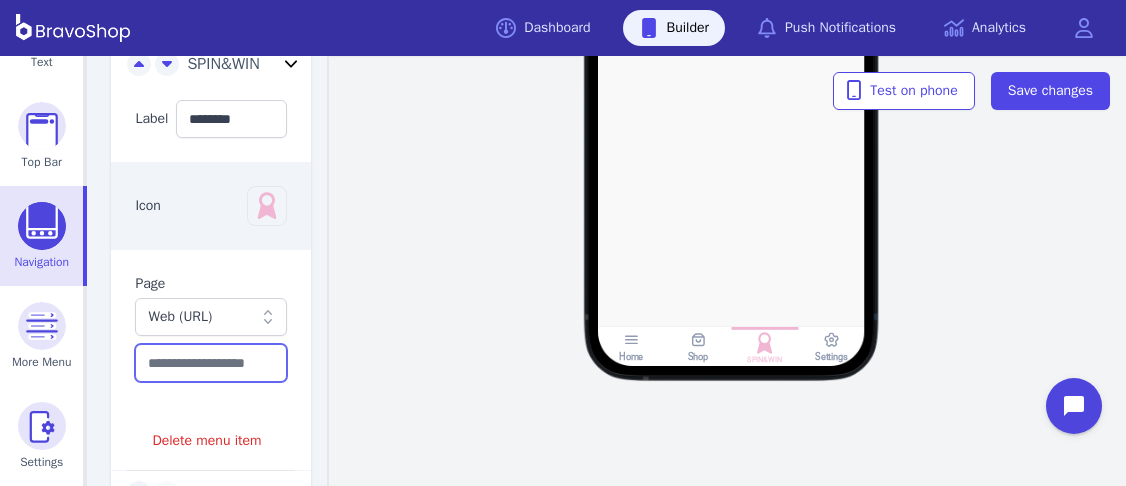 paste on "**********" 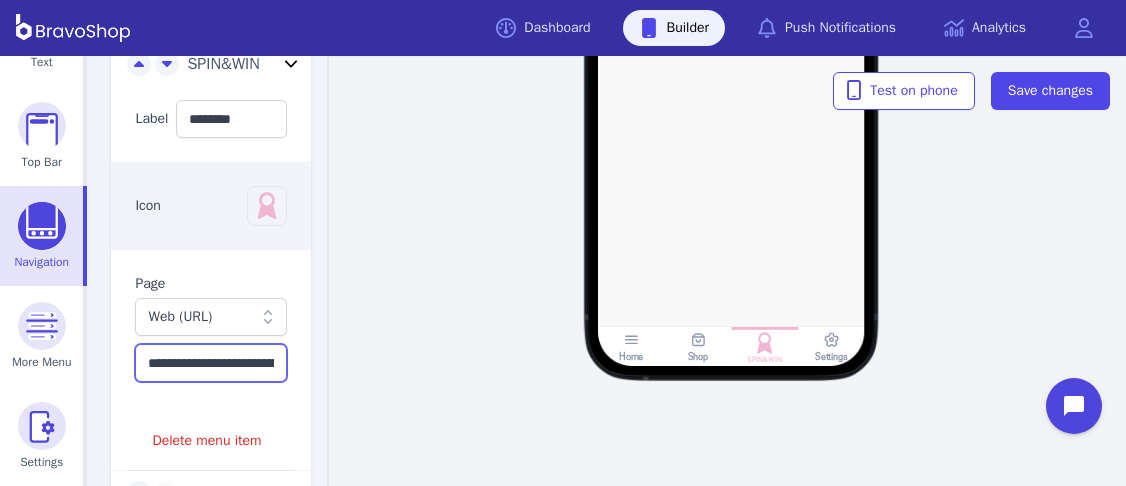scroll, scrollTop: 0, scrollLeft: 150, axis: horizontal 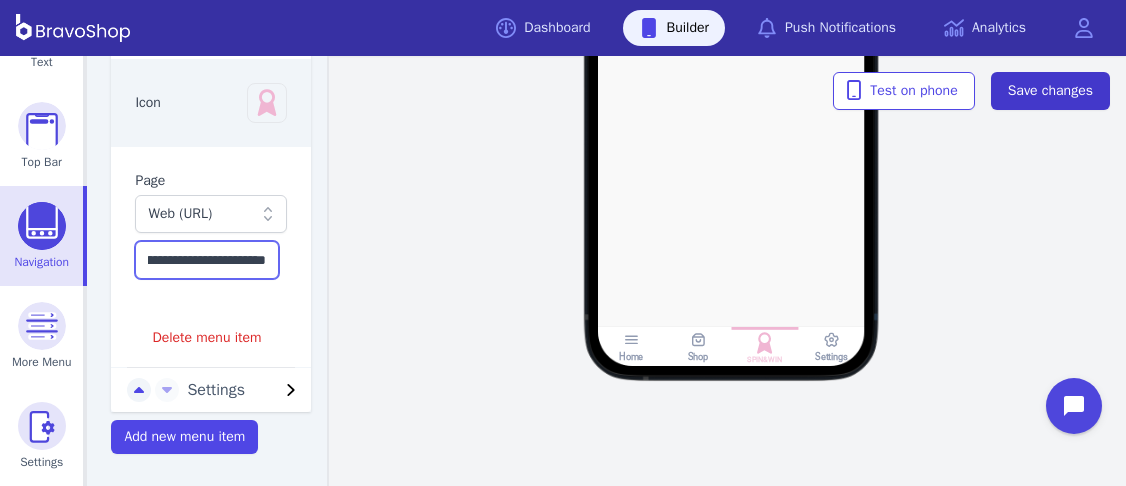 type on "**********" 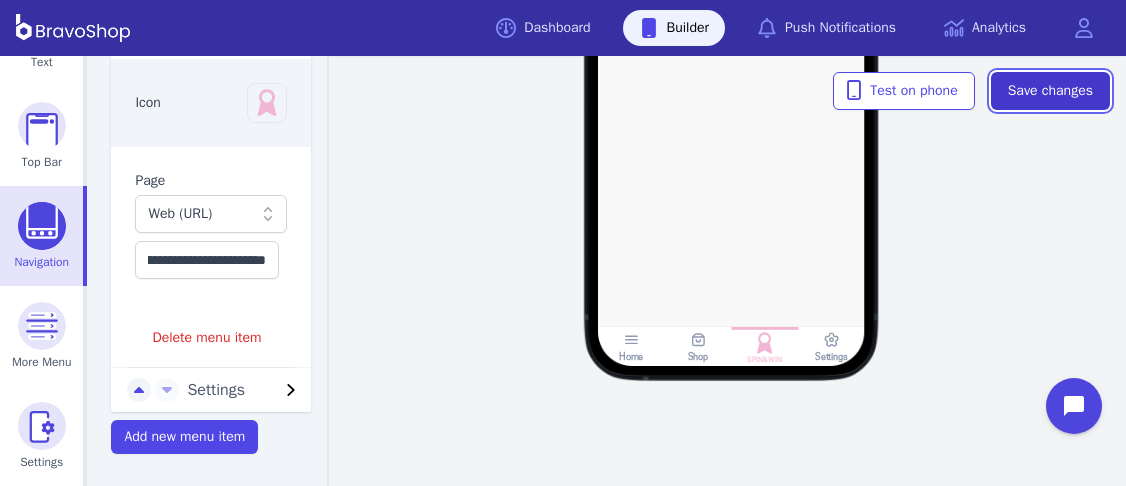 click on "Save changes" at bounding box center (1050, 91) 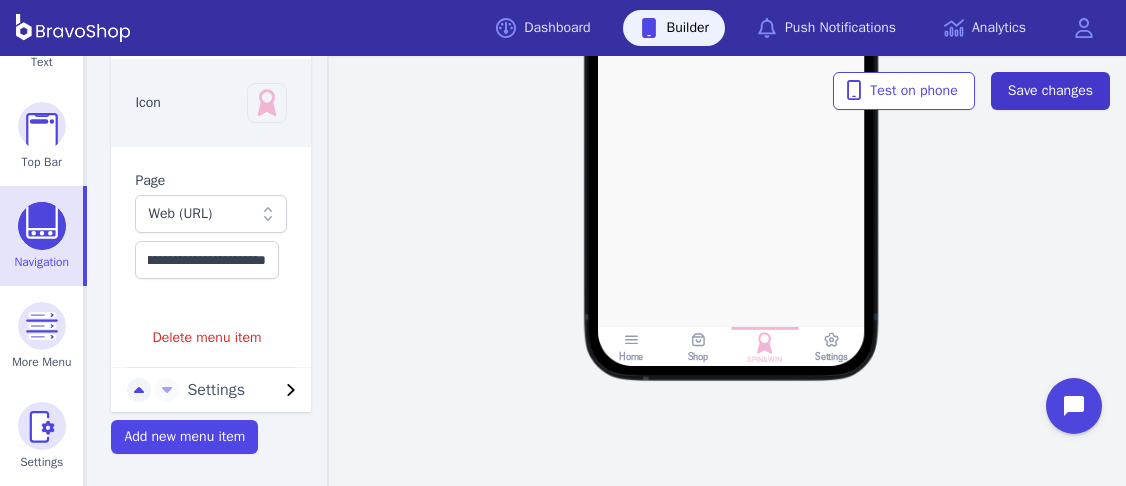 scroll, scrollTop: 0, scrollLeft: 0, axis: both 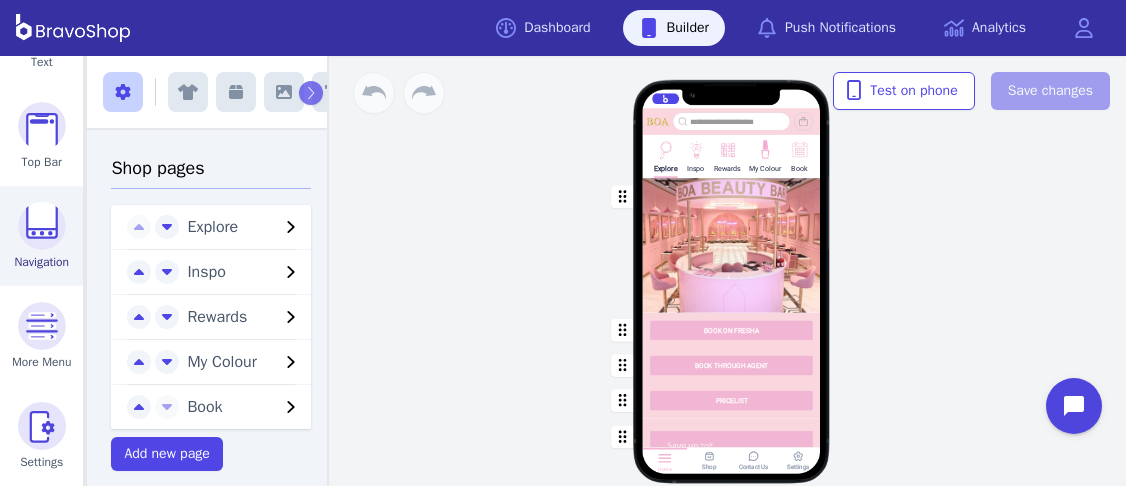 click on "Navigation" at bounding box center (41, 262) 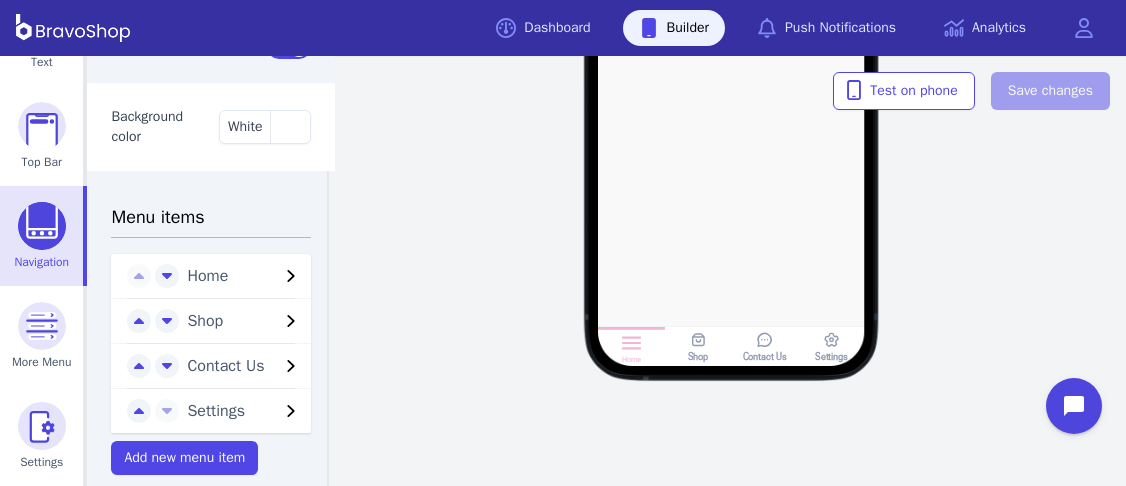 scroll, scrollTop: 312, scrollLeft: 0, axis: vertical 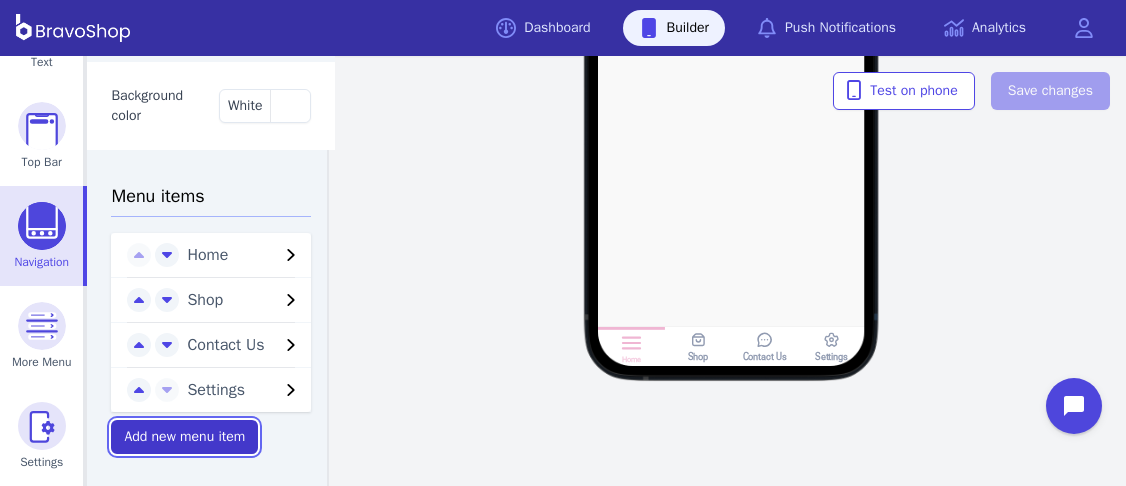 click on "Add new menu item" at bounding box center (184, 437) 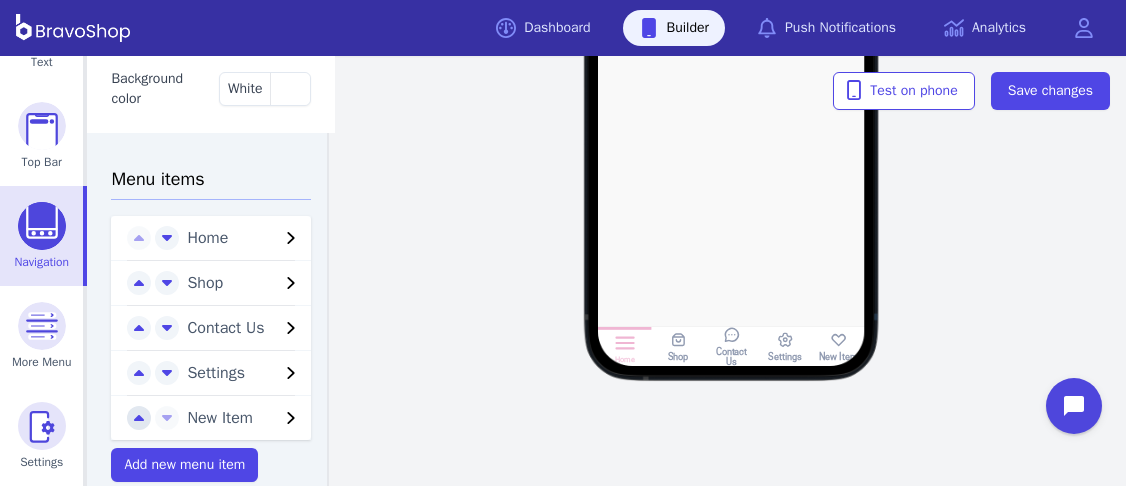 click at bounding box center [139, 238] 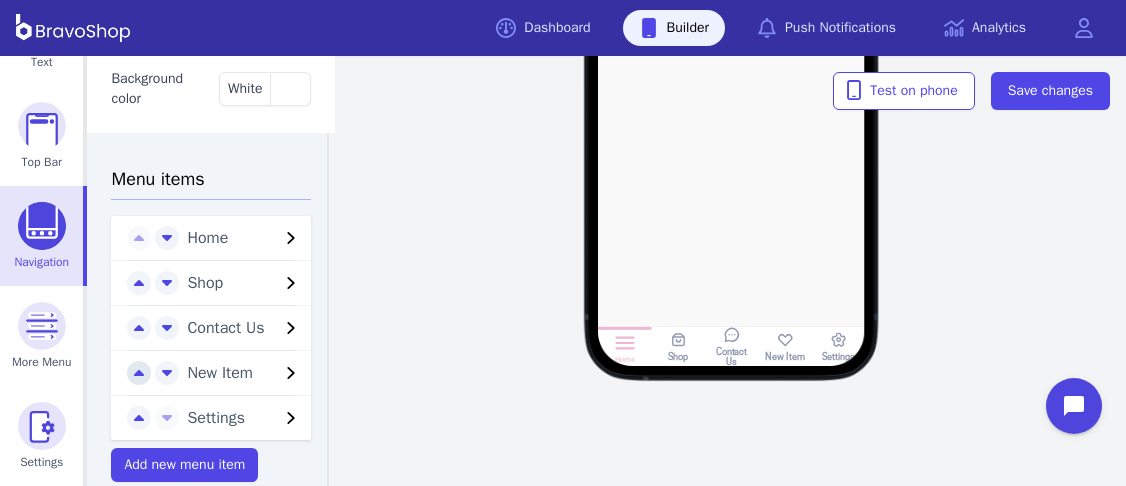 click at bounding box center (139, 238) 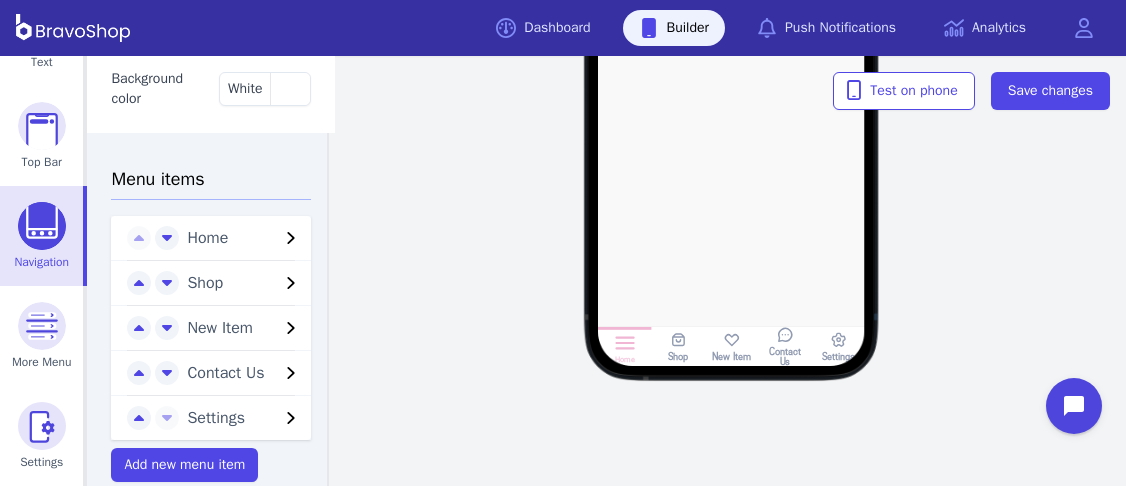 click at bounding box center (291, 238) 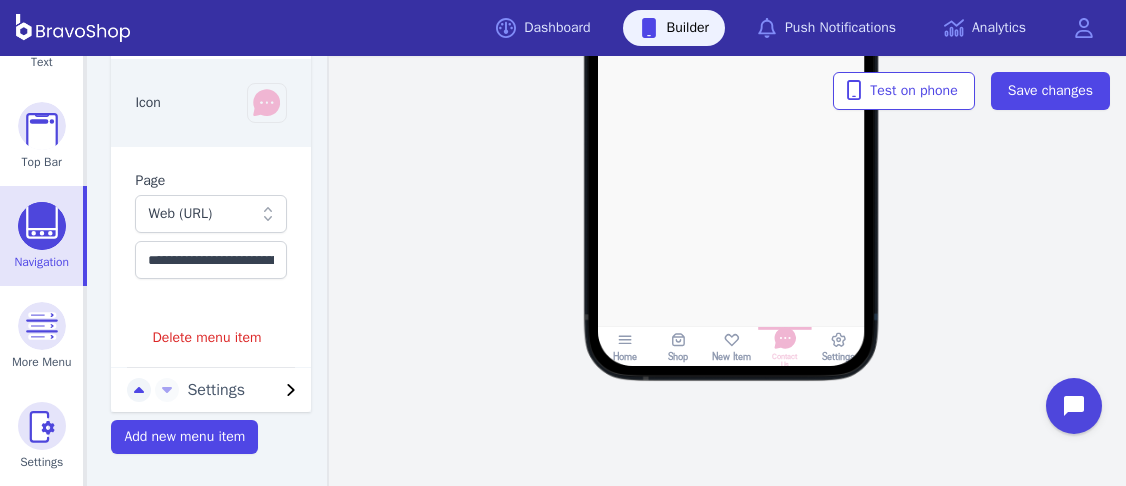 scroll, scrollTop: 741, scrollLeft: 0, axis: vertical 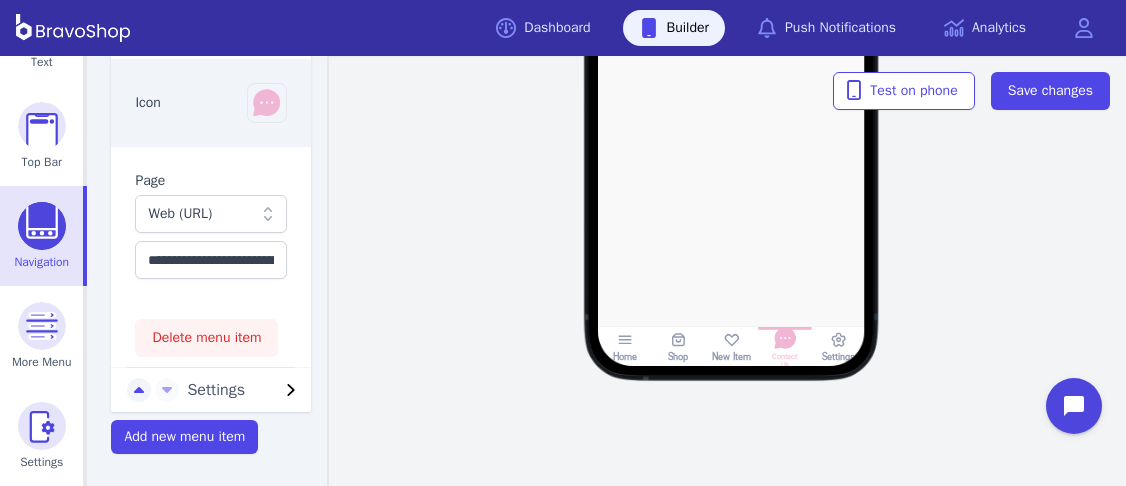 click on "Delete menu item" at bounding box center [206, 338] 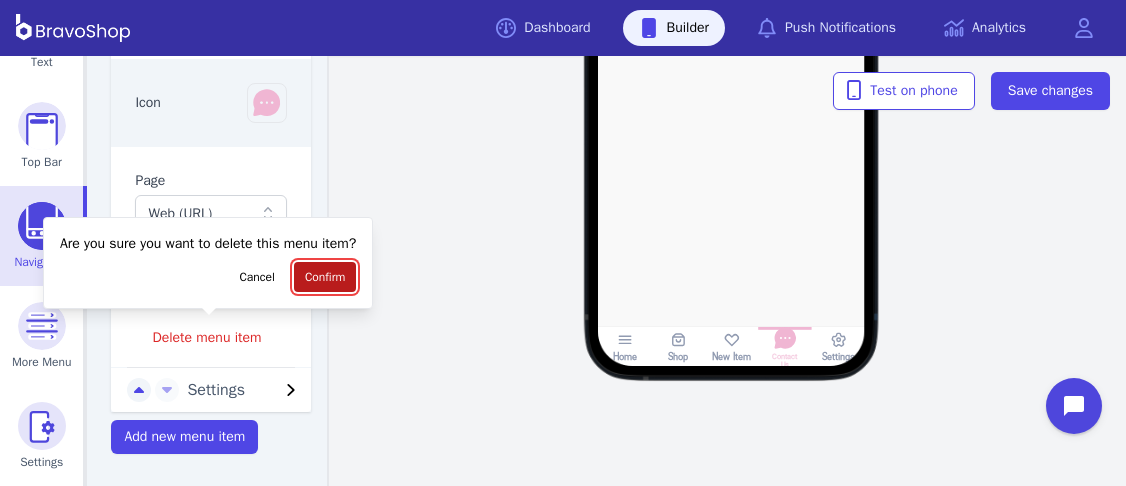 click on "Confirm" at bounding box center (325, 277) 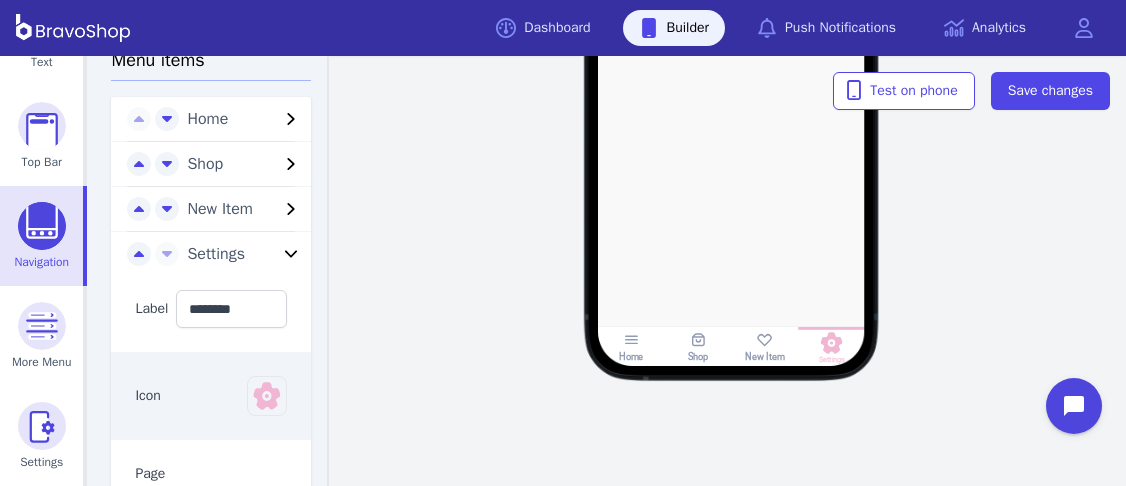 scroll, scrollTop: 437, scrollLeft: 0, axis: vertical 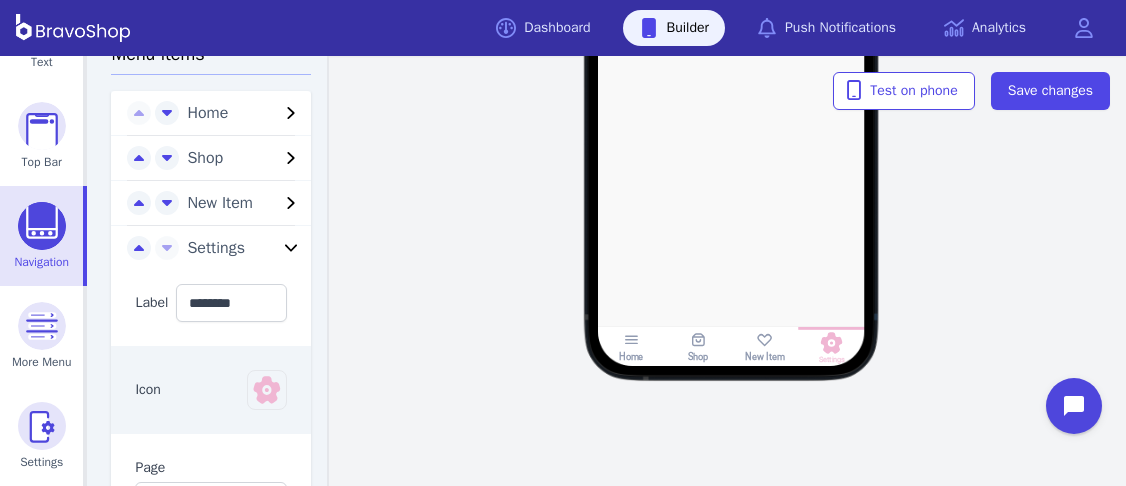 click at bounding box center (291, 113) 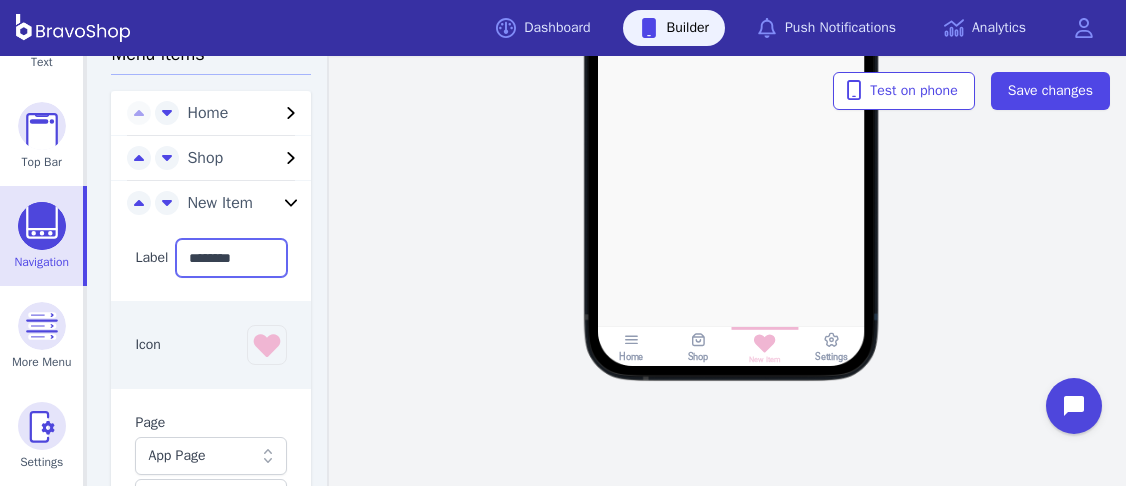 drag, startPoint x: 265, startPoint y: 270, endPoint x: 179, endPoint y: 269, distance: 86.00581 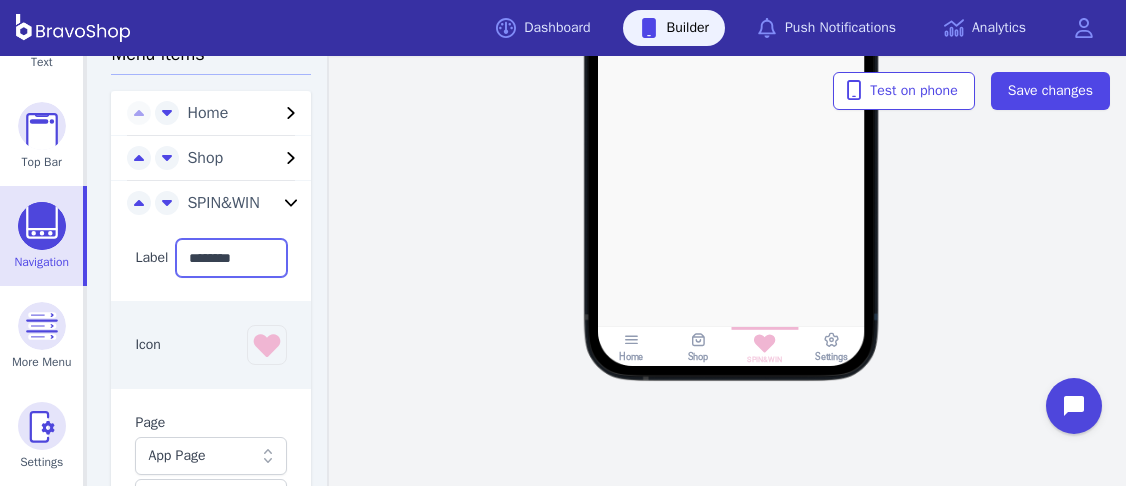 type on "********" 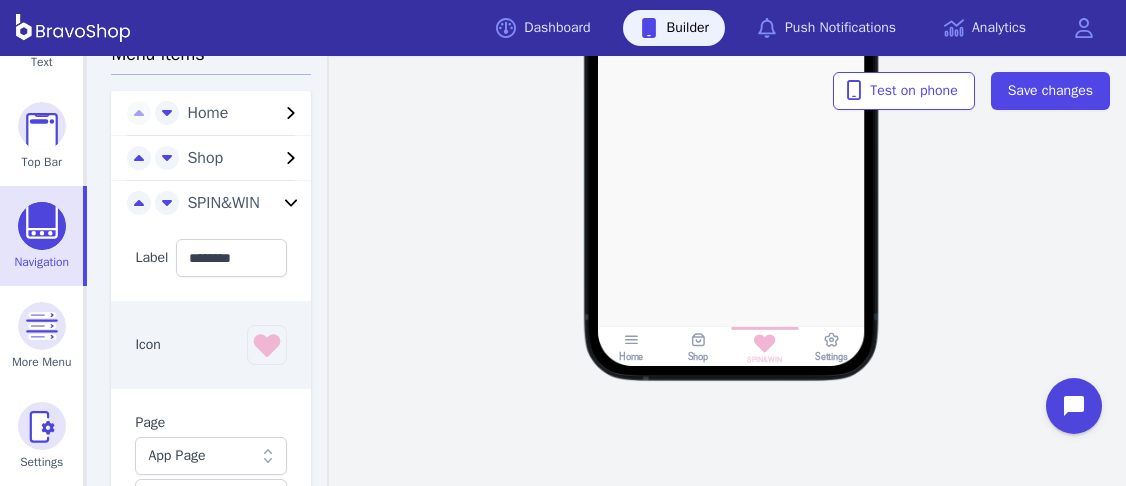 click on "Icon" at bounding box center [151, 258] 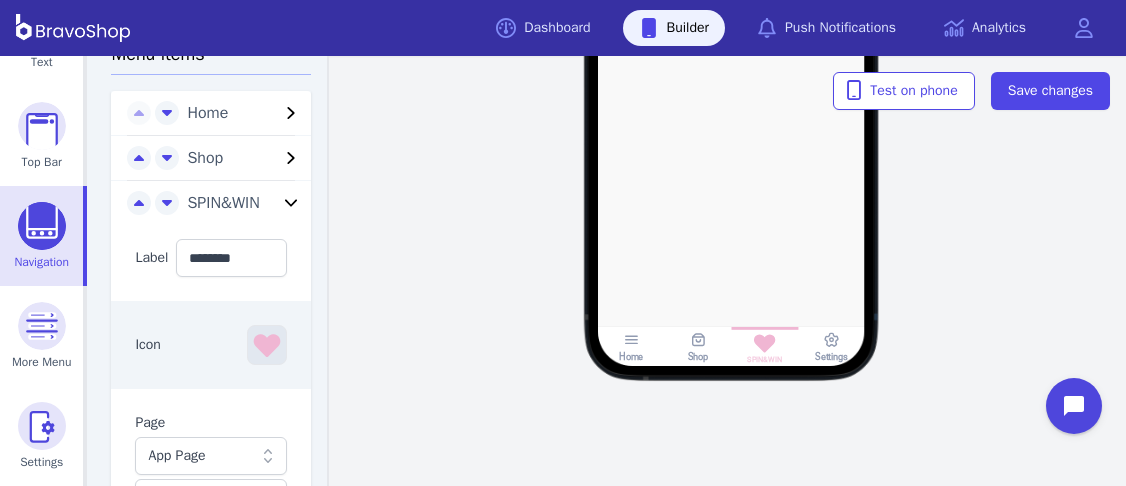 click at bounding box center [267, 345] 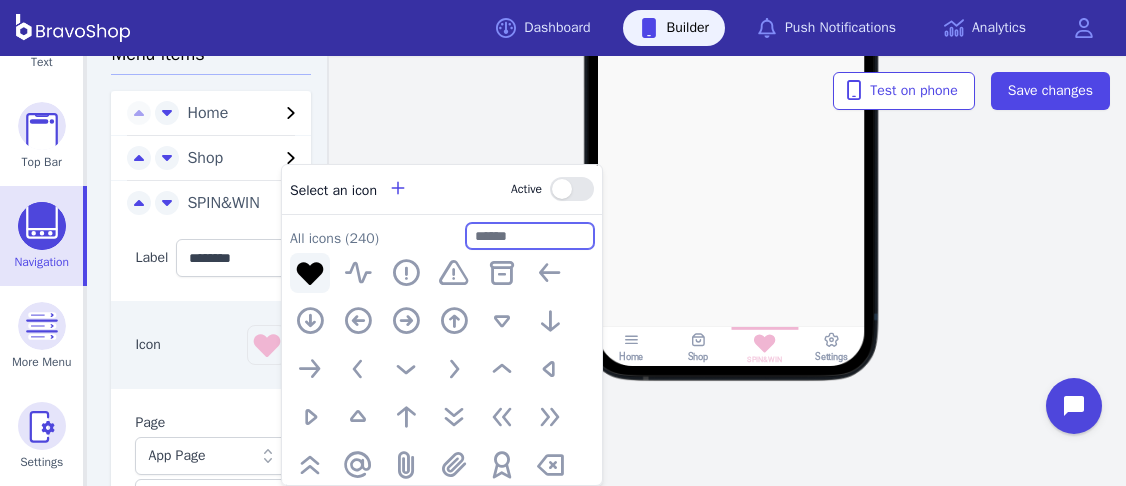 click at bounding box center [530, 236] 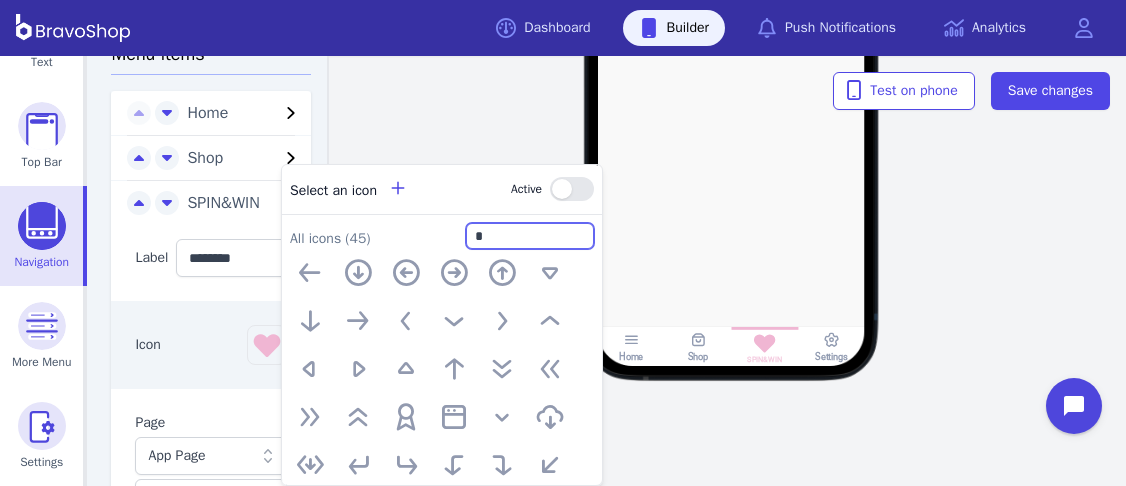 type 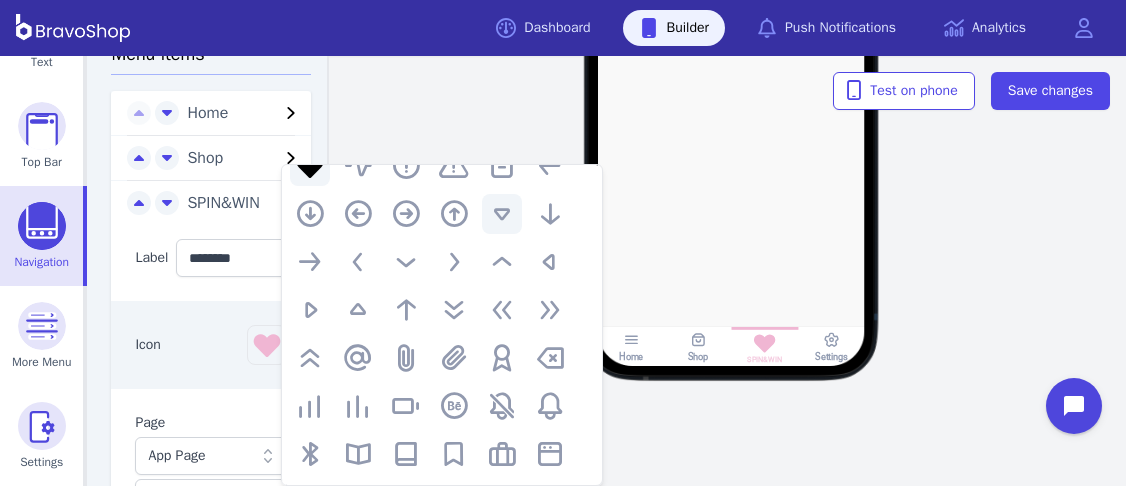 scroll, scrollTop: 108, scrollLeft: 0, axis: vertical 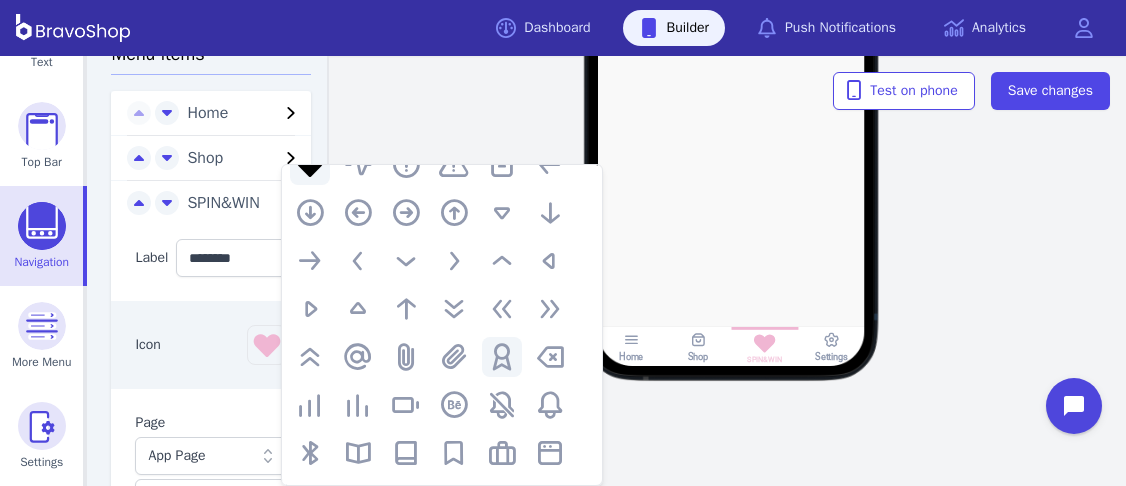 click at bounding box center [502, 357] 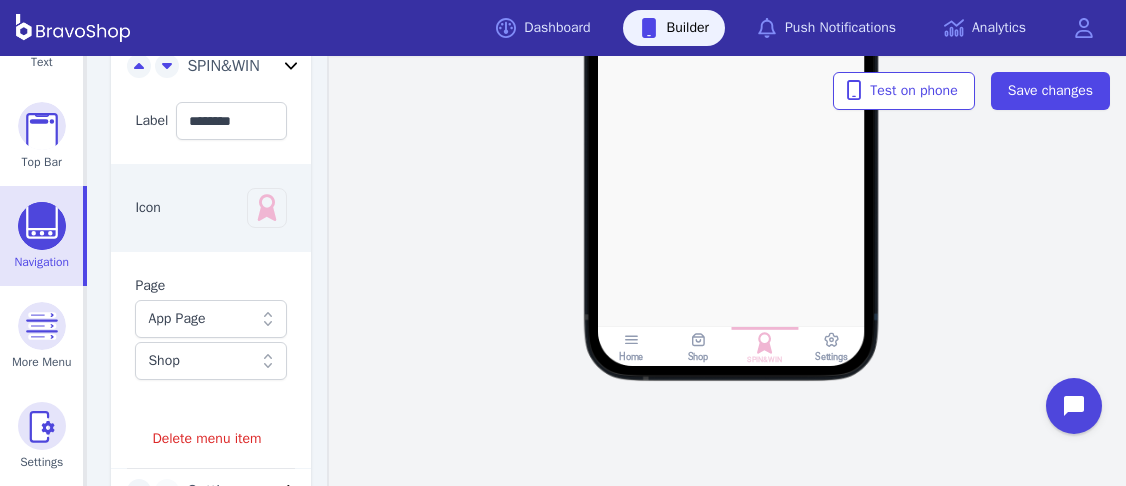 scroll, scrollTop: 576, scrollLeft: 0, axis: vertical 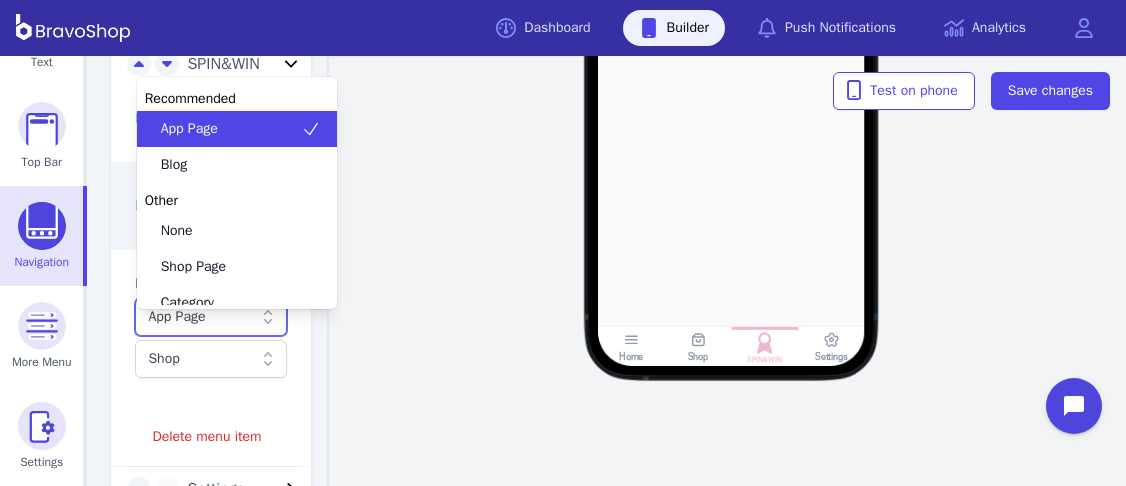 click on "App Page" at bounding box center (211, 317) 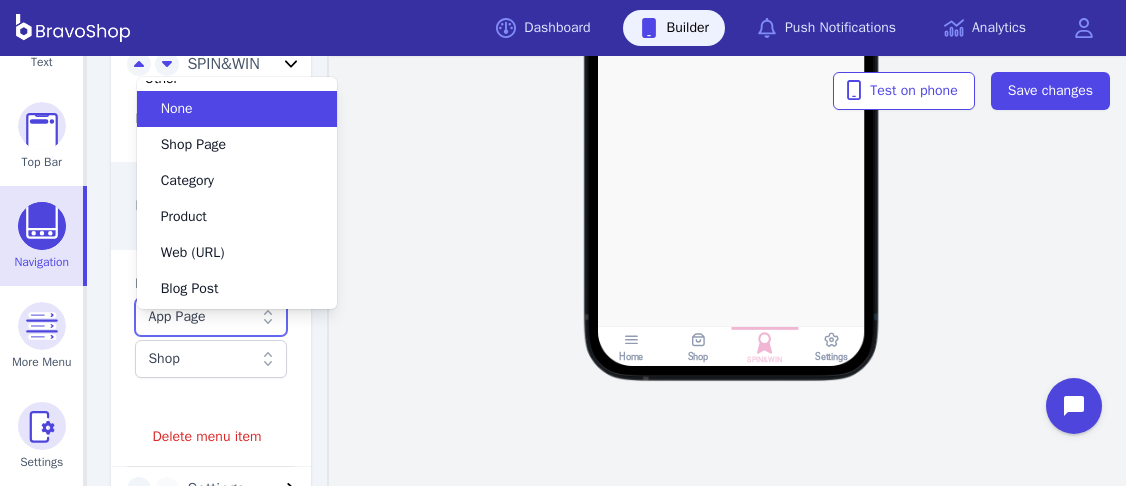 scroll, scrollTop: 124, scrollLeft: 0, axis: vertical 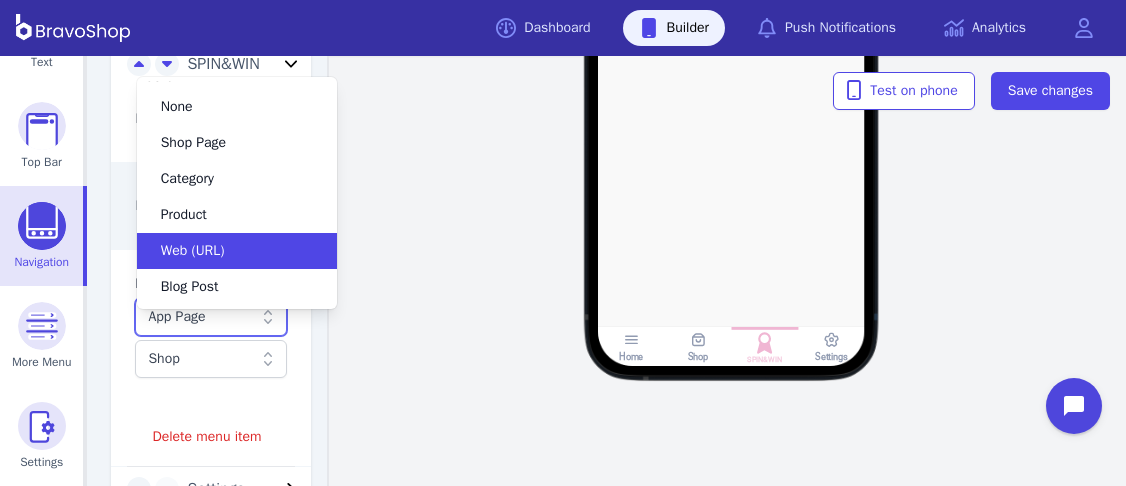 click on "Web (URL)" at bounding box center [193, 251] 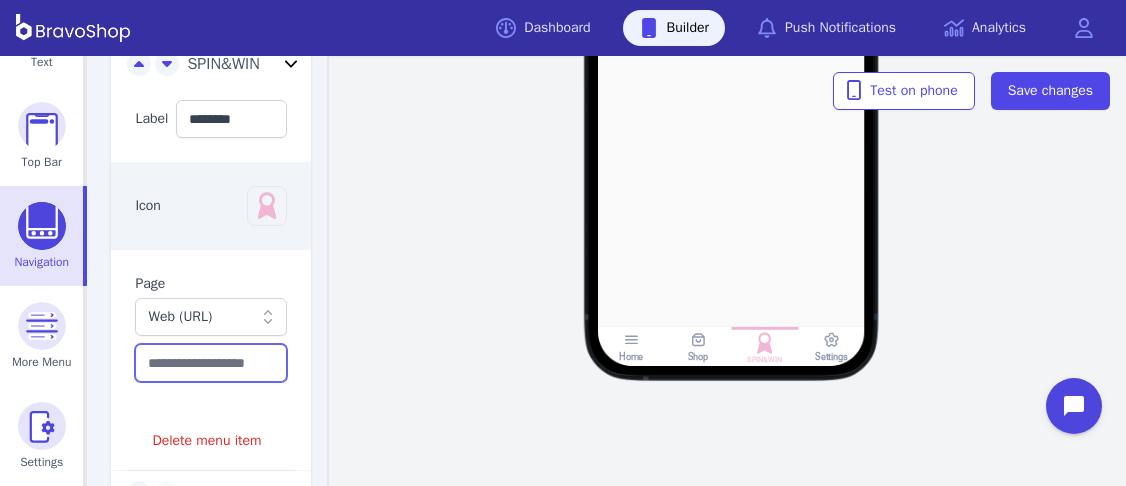 click at bounding box center (211, 363) 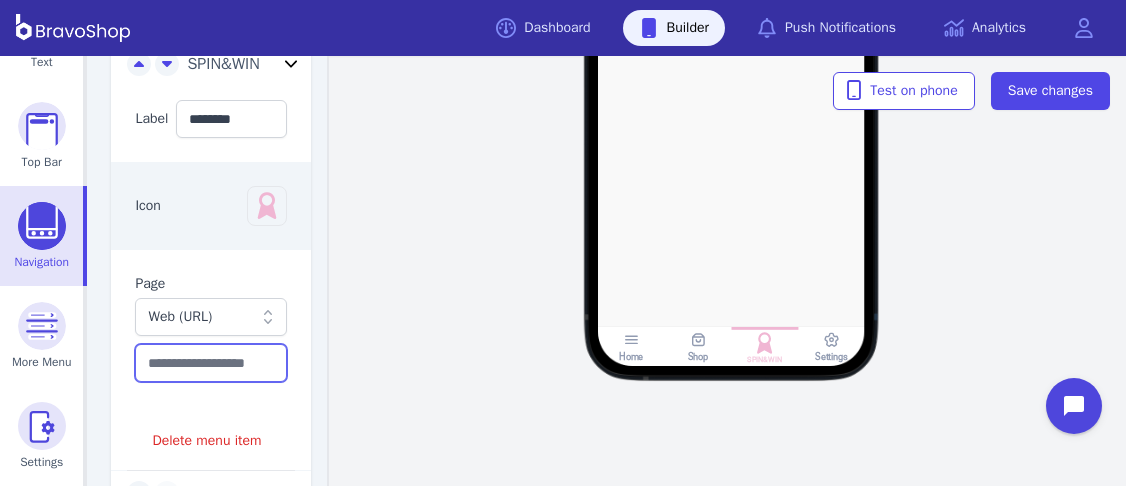 paste on "**********" 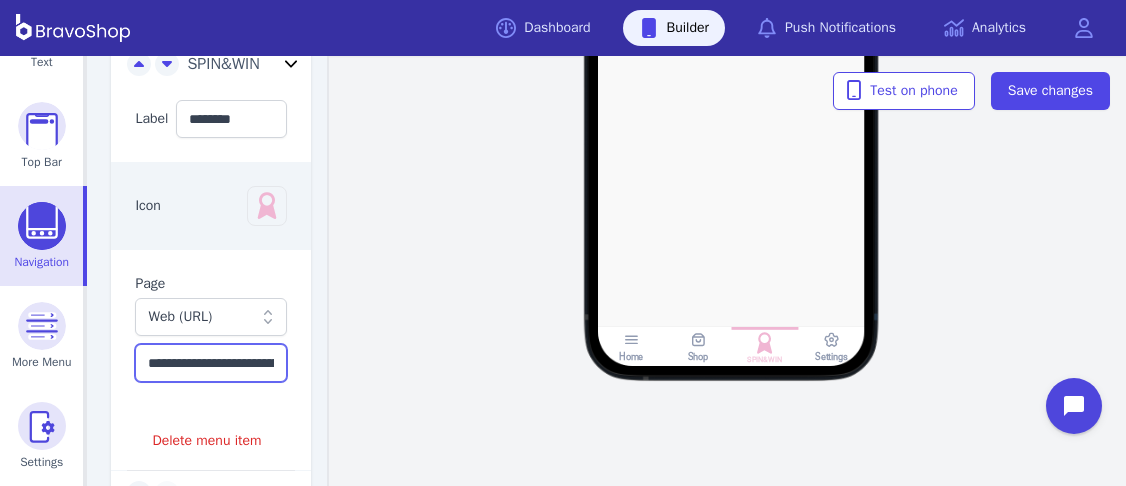 scroll, scrollTop: 0, scrollLeft: 150, axis: horizontal 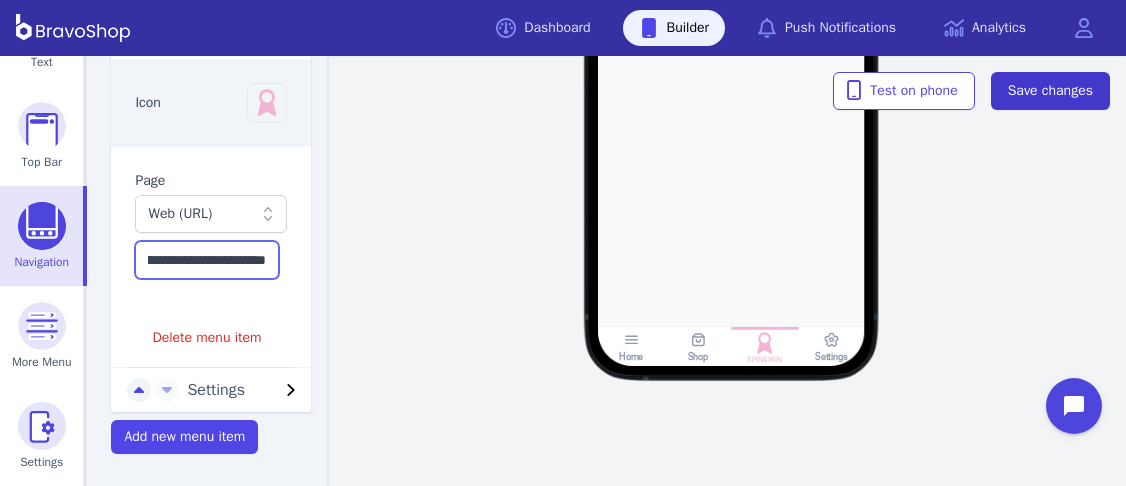 type on "**********" 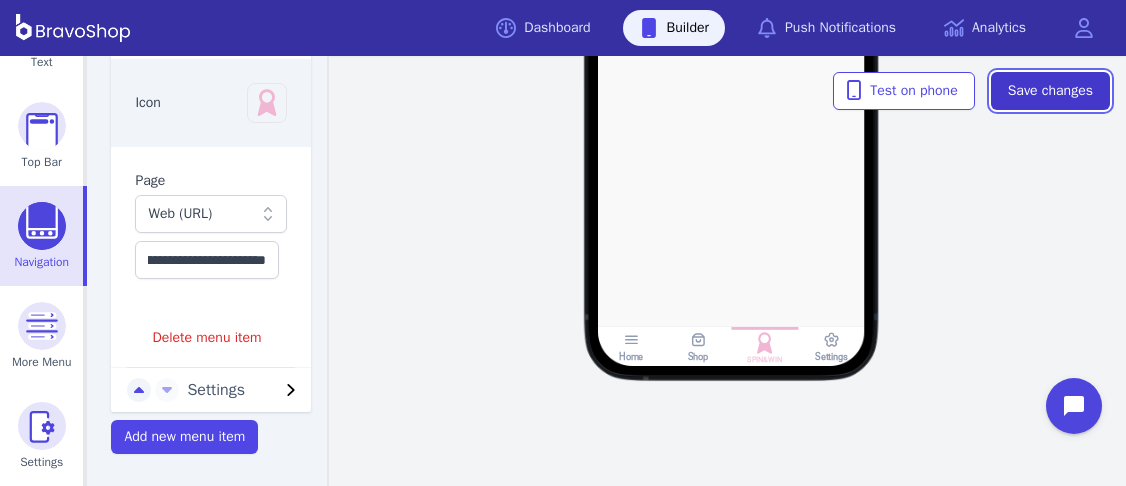 click on "Save changes" at bounding box center [1050, 91] 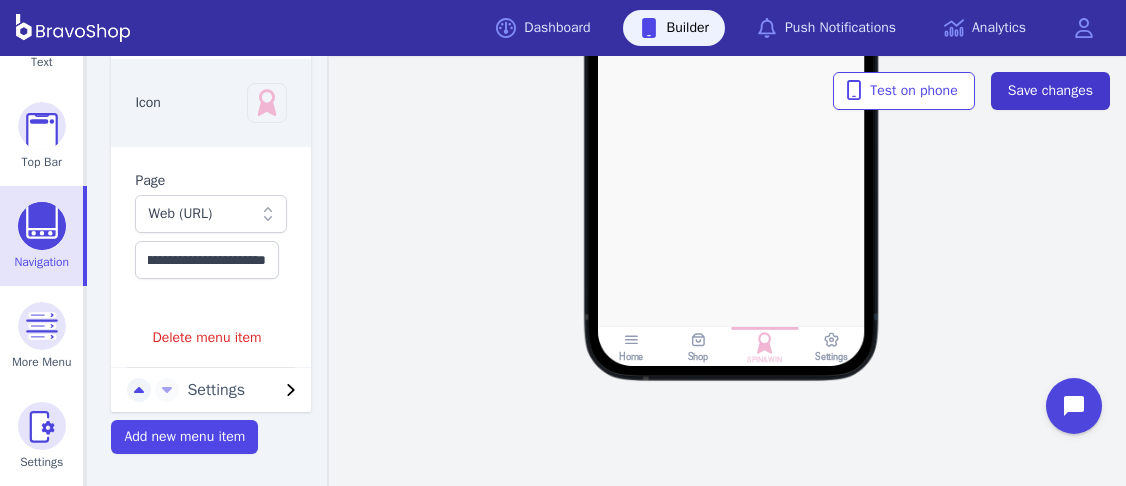 scroll, scrollTop: 0, scrollLeft: 0, axis: both 